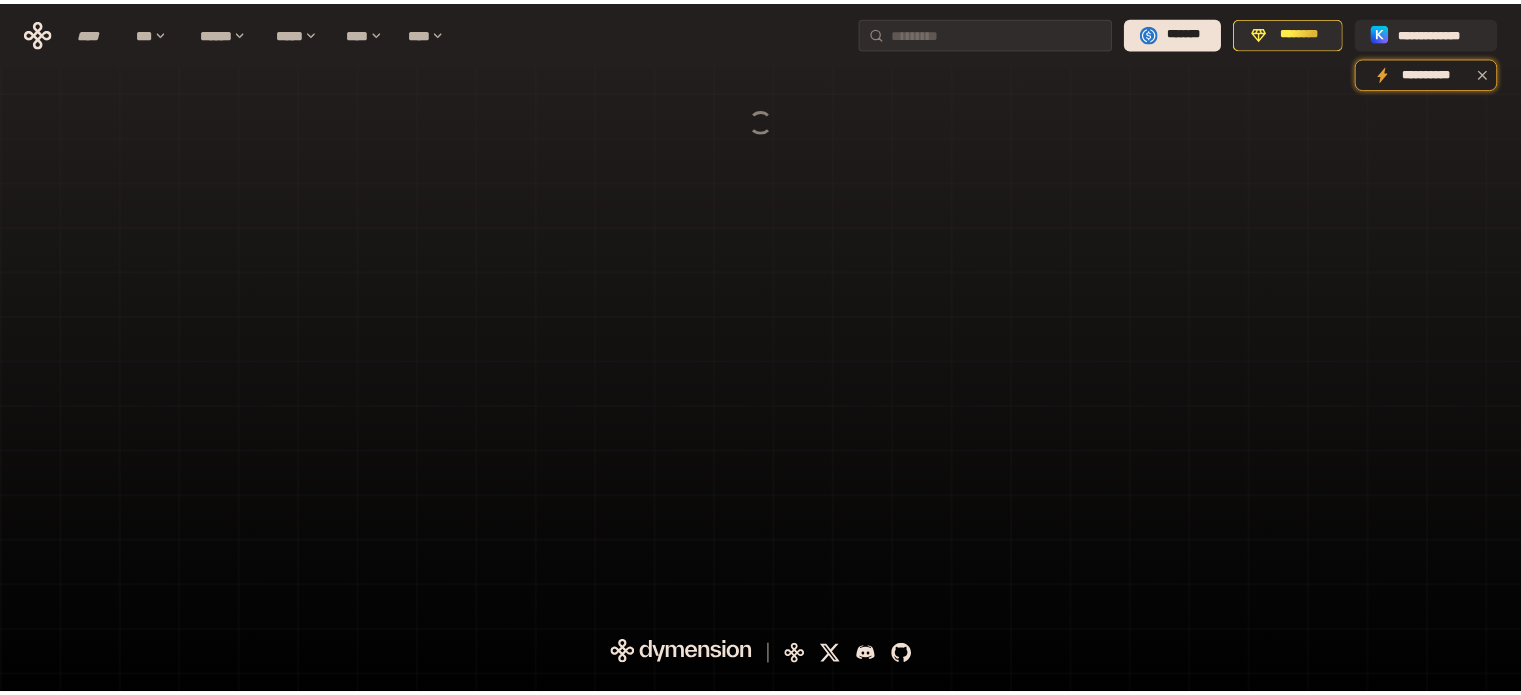 scroll, scrollTop: 0, scrollLeft: 0, axis: both 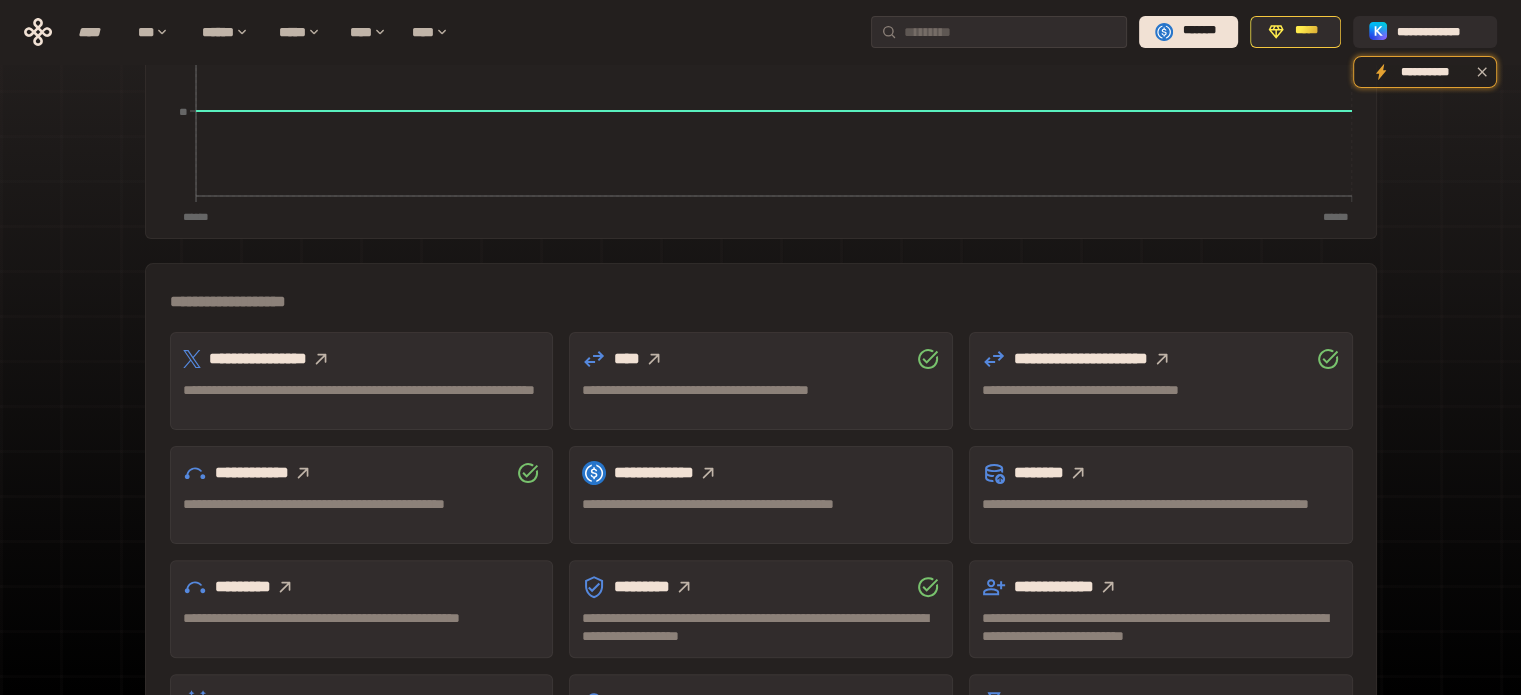 click 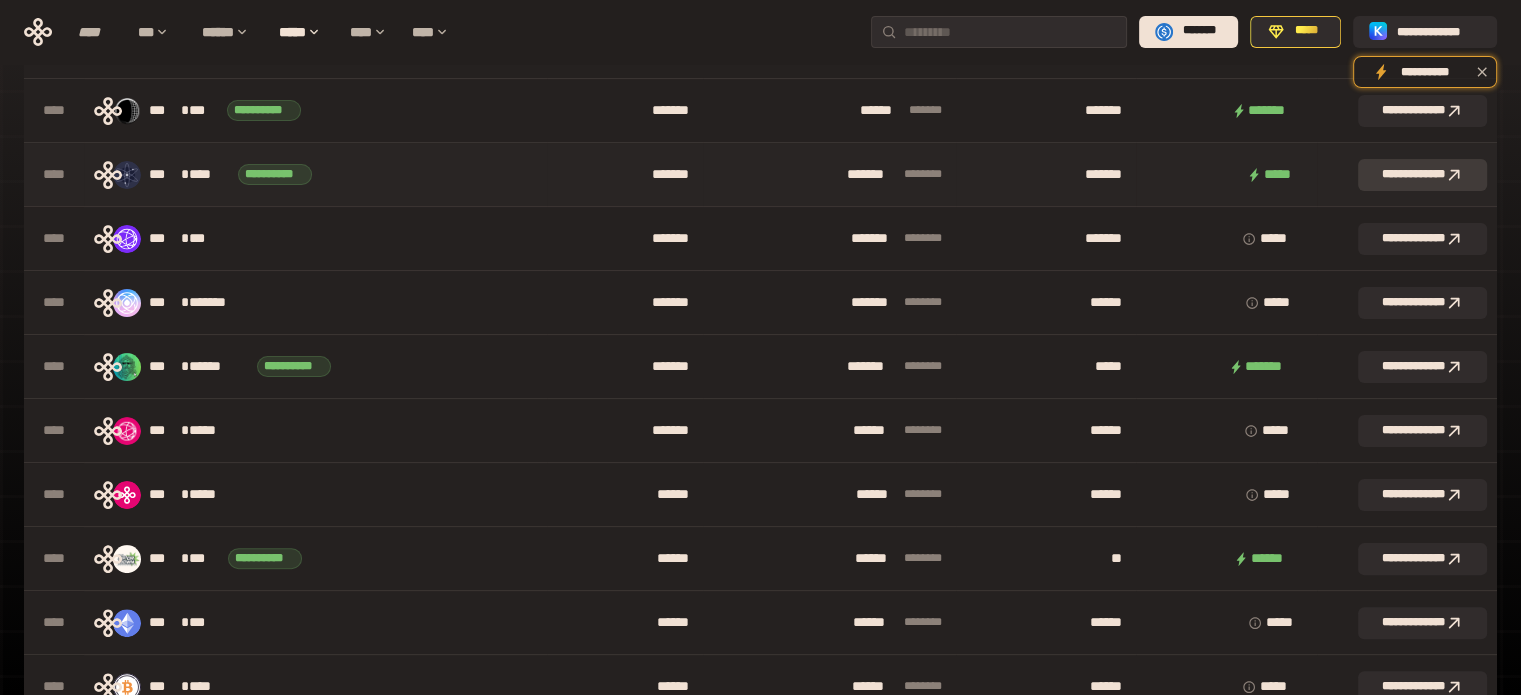 click on "**********" at bounding box center [1422, 175] 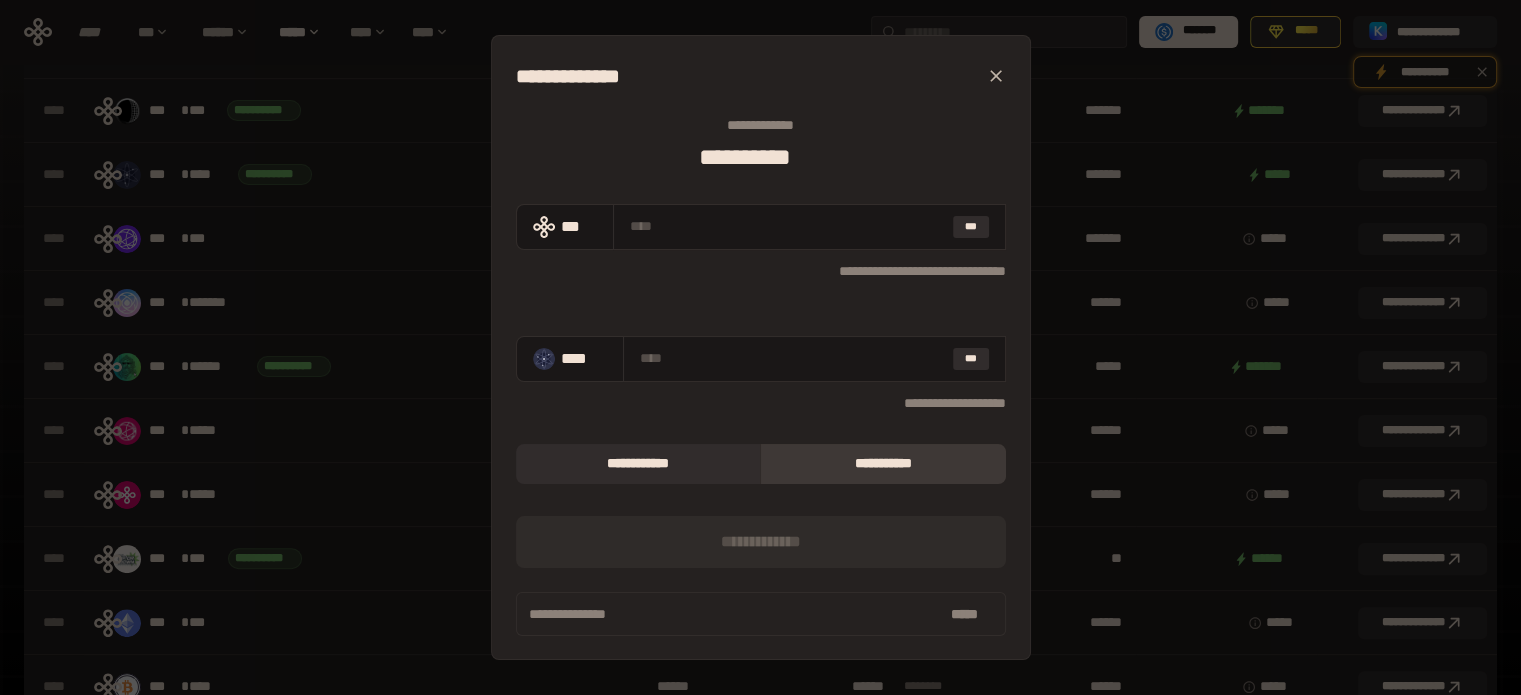 click on "*** *********" at bounding box center (761, 76) 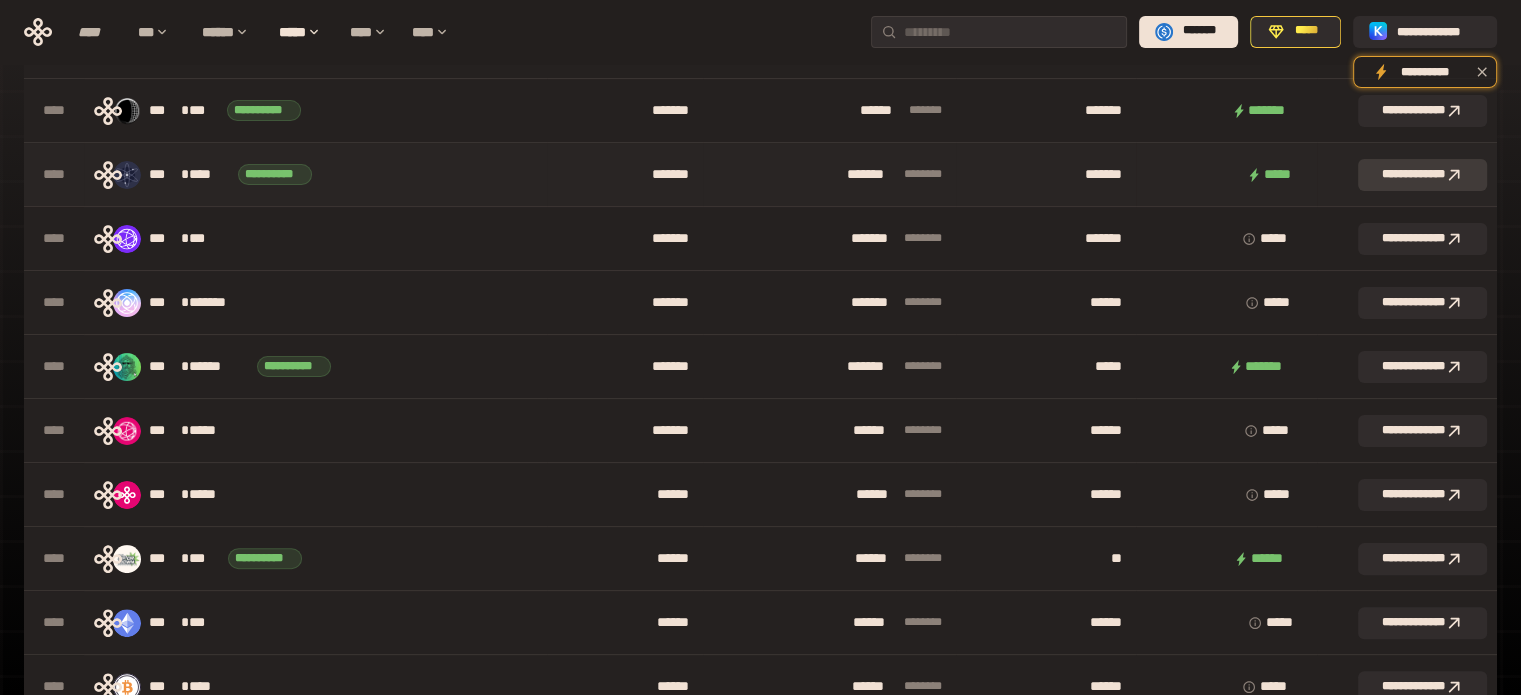 click on "**********" at bounding box center (1422, 175) 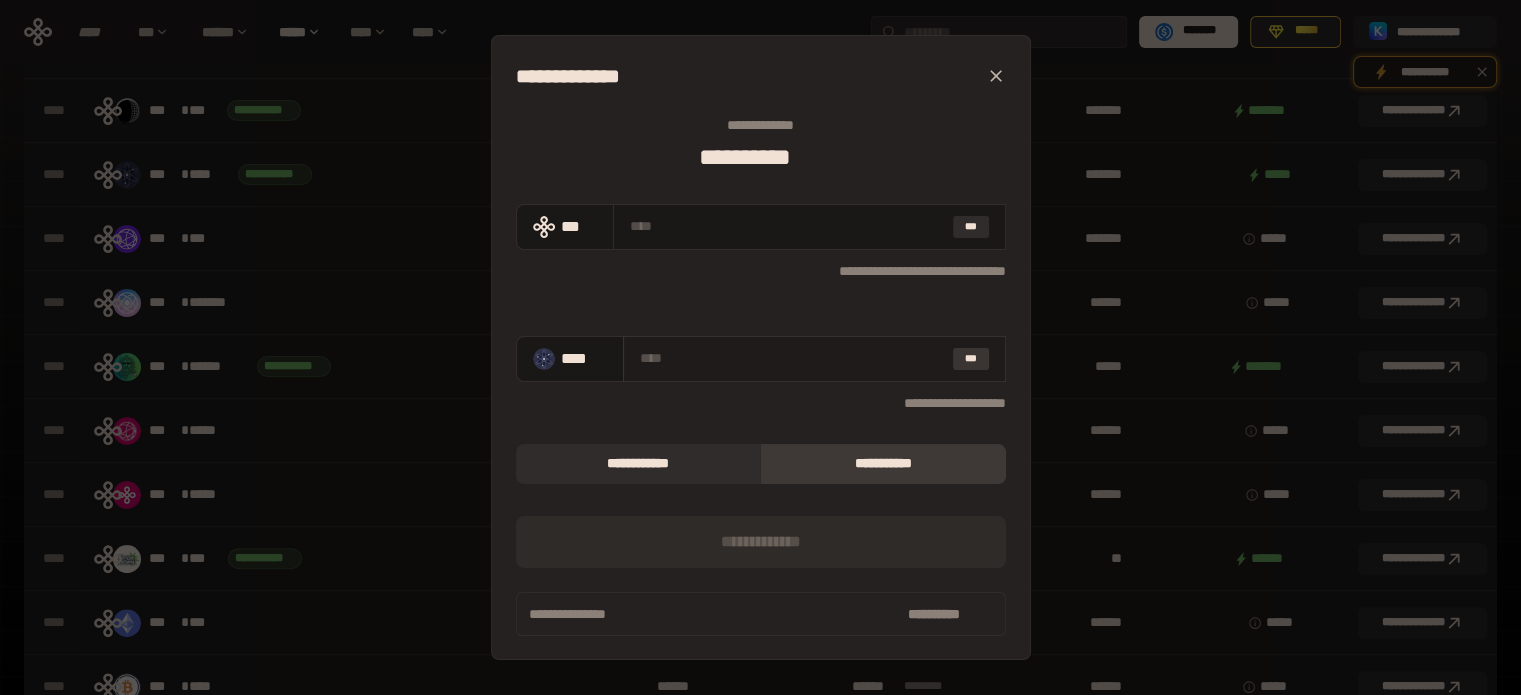 click on "***" at bounding box center [971, 359] 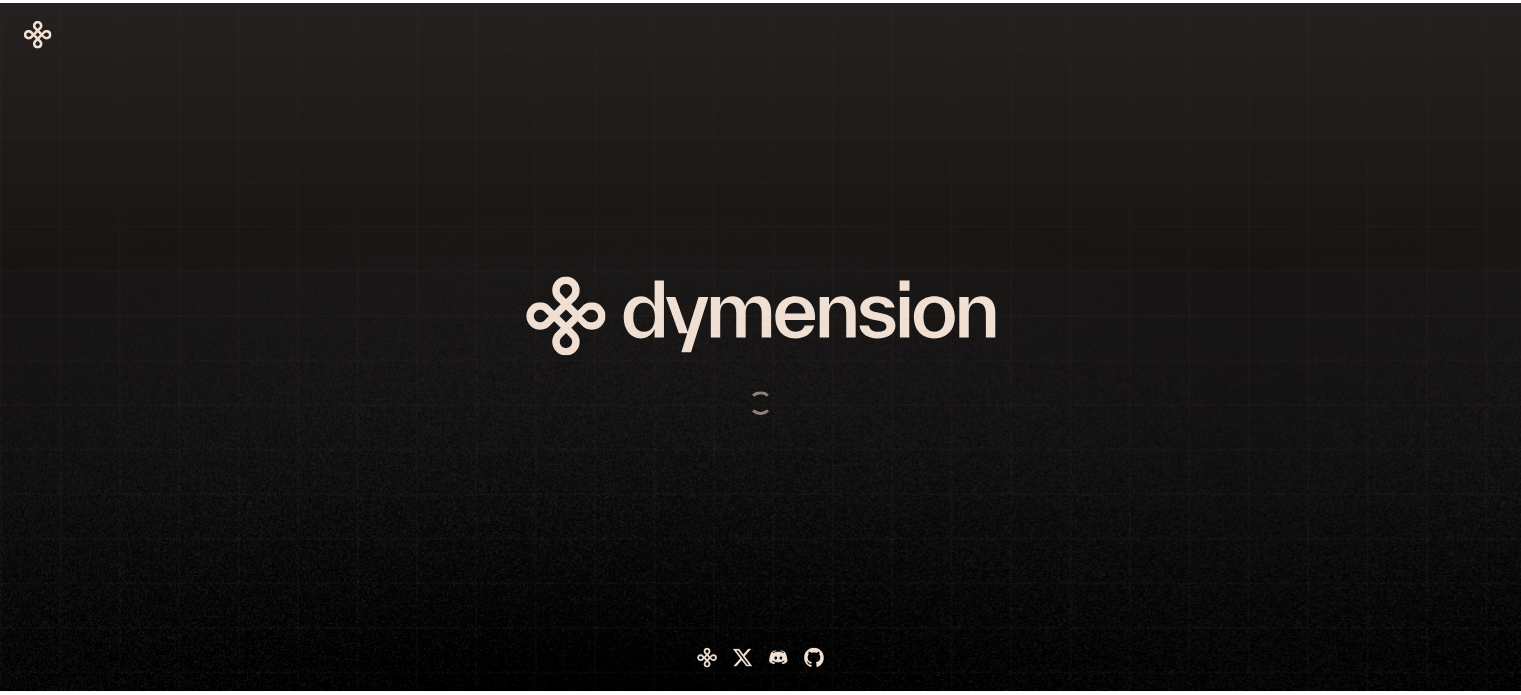 scroll, scrollTop: 0, scrollLeft: 0, axis: both 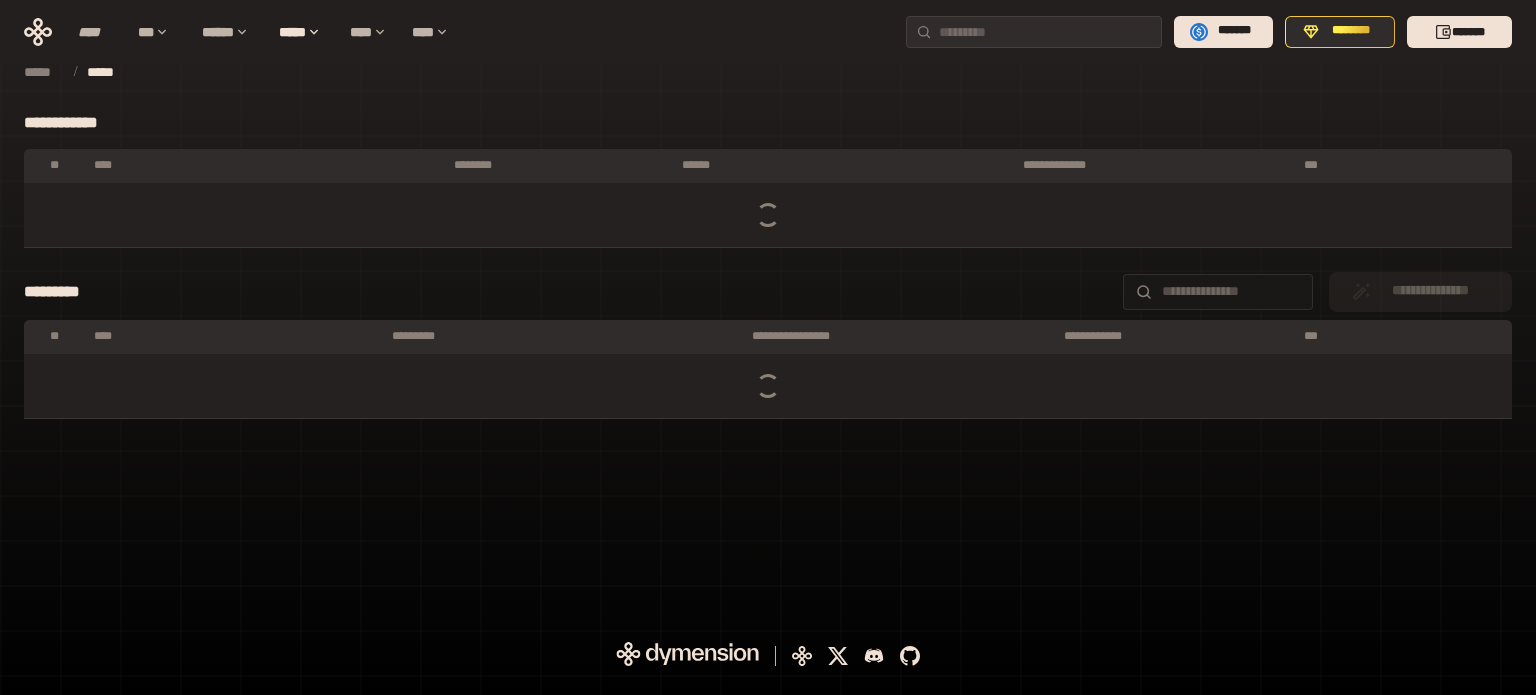 click at bounding box center (768, 215) 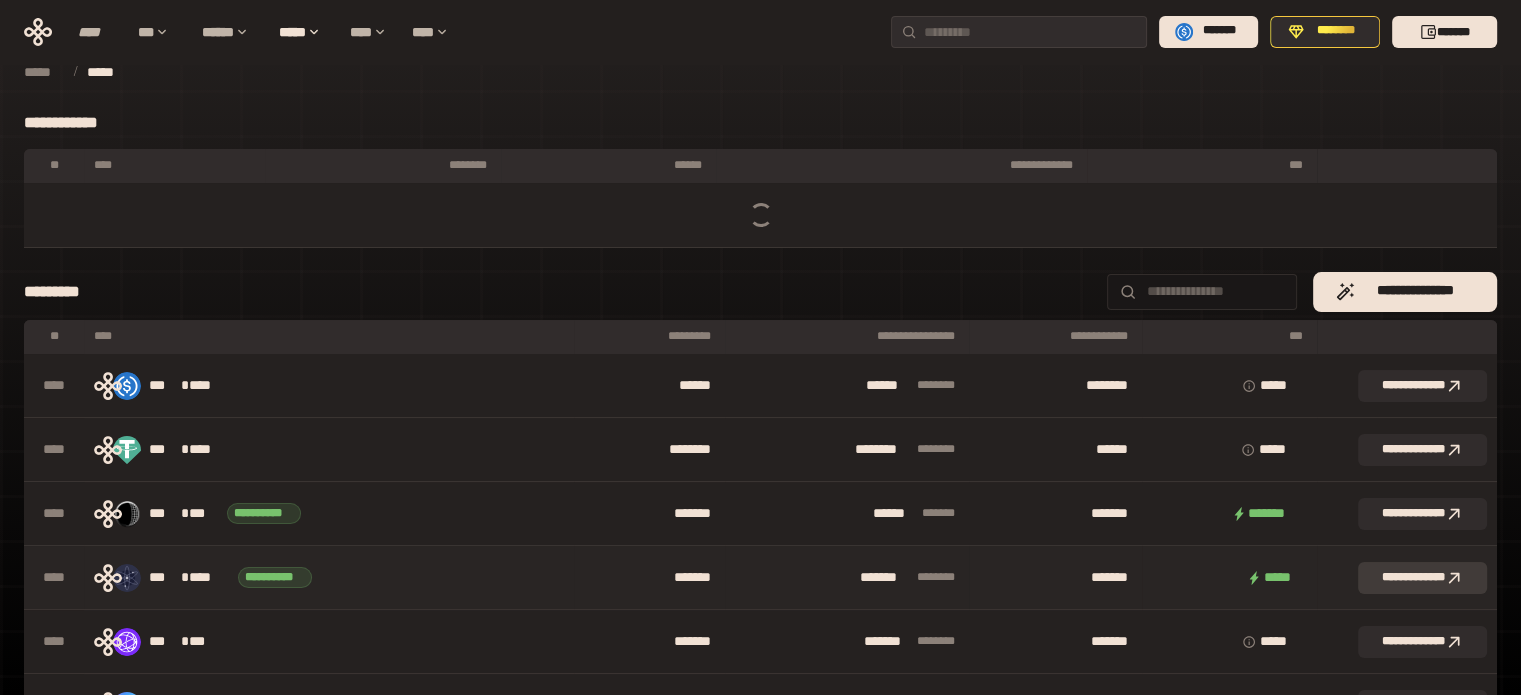 click on "**********" at bounding box center (1422, 578) 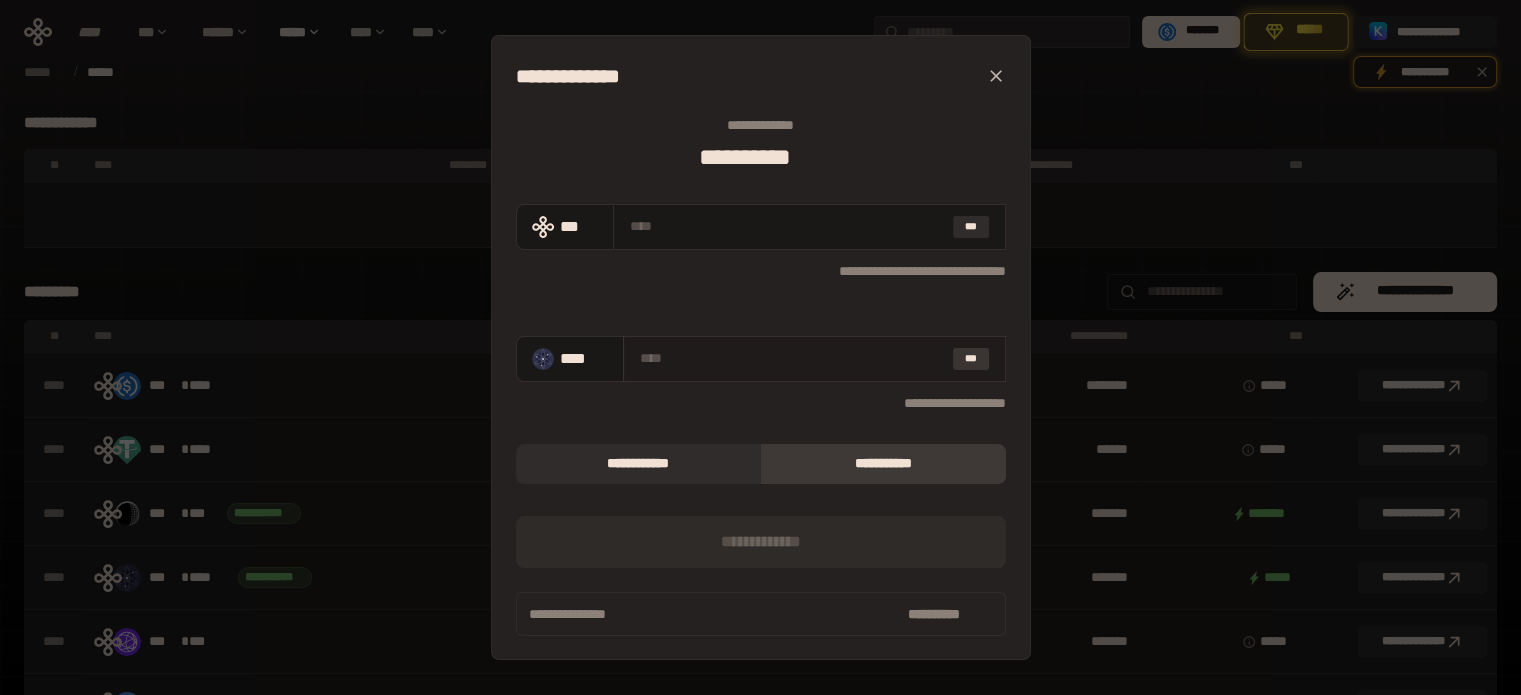 click on "***" at bounding box center (971, 359) 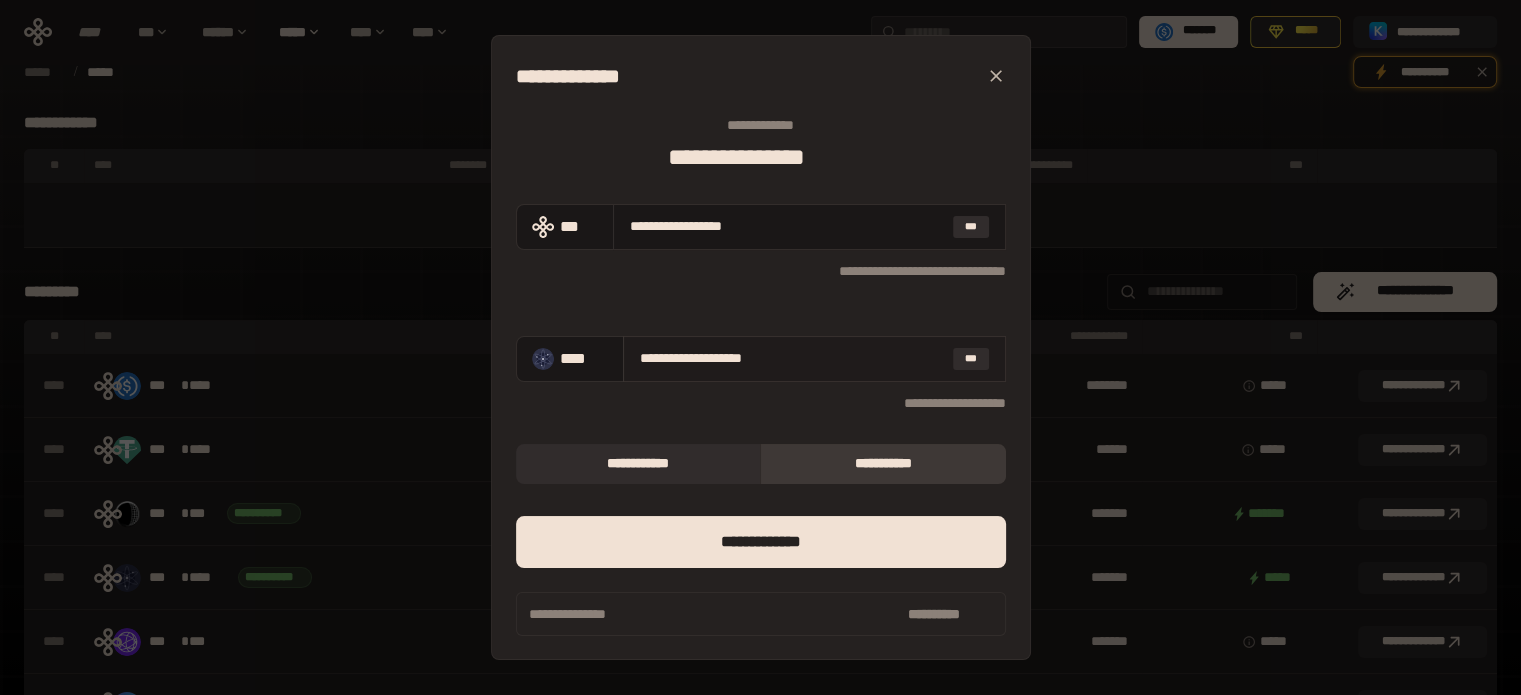 drag, startPoint x: 808, startPoint y: 351, endPoint x: 666, endPoint y: 370, distance: 143.26549 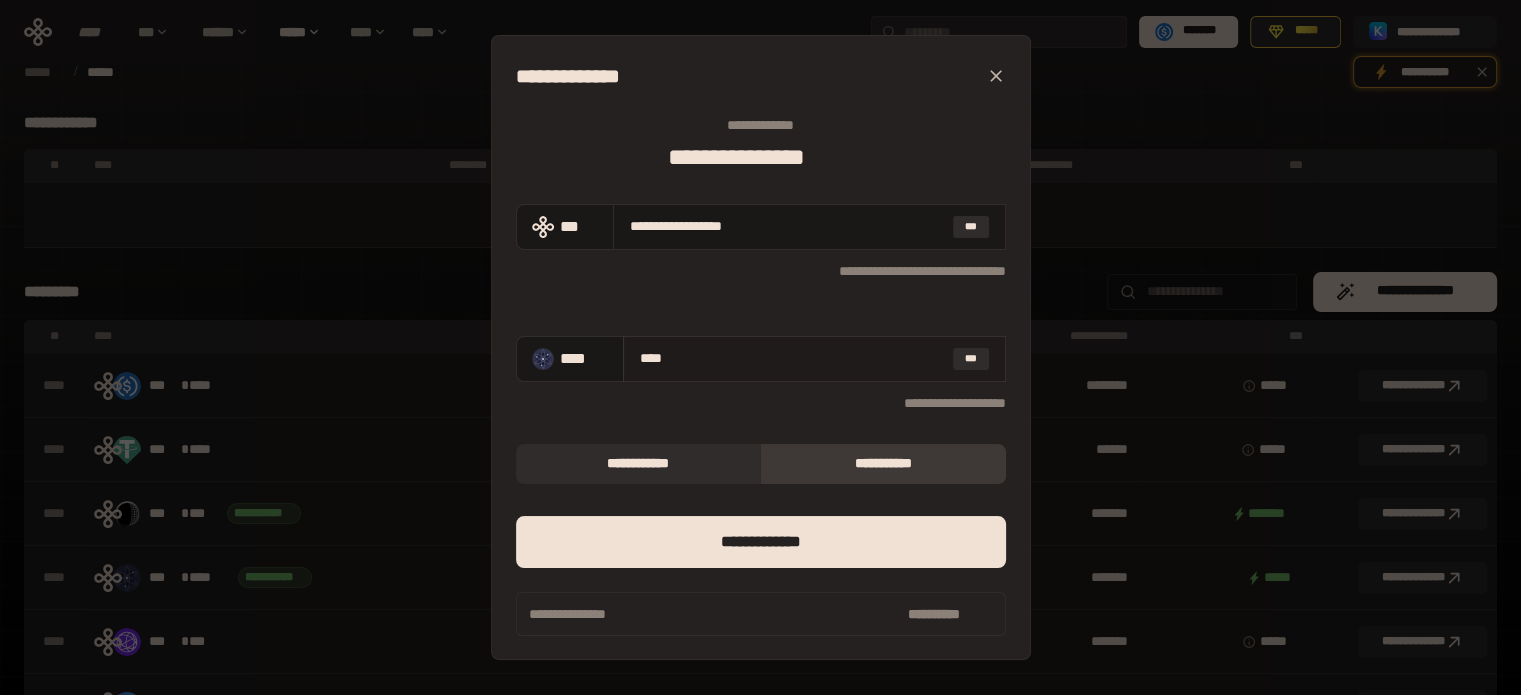 type 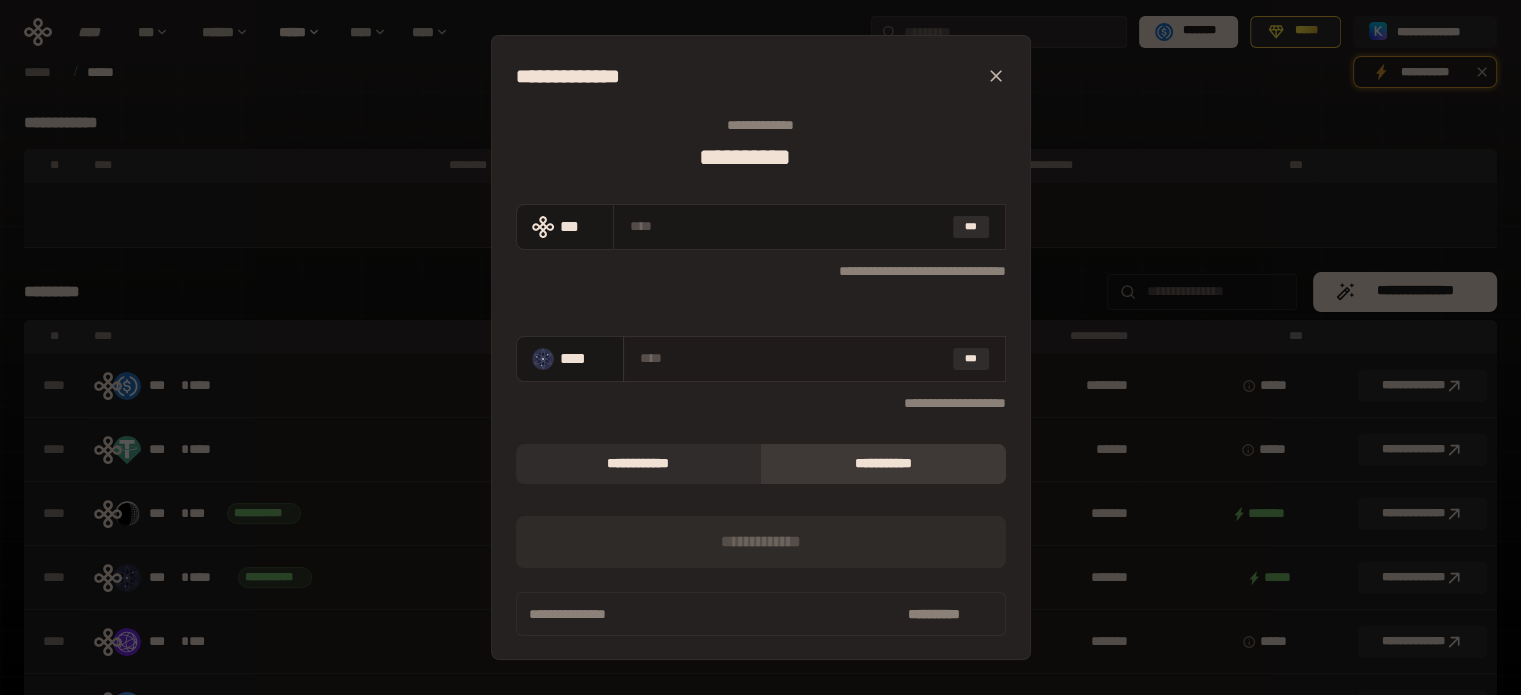 type on "****" 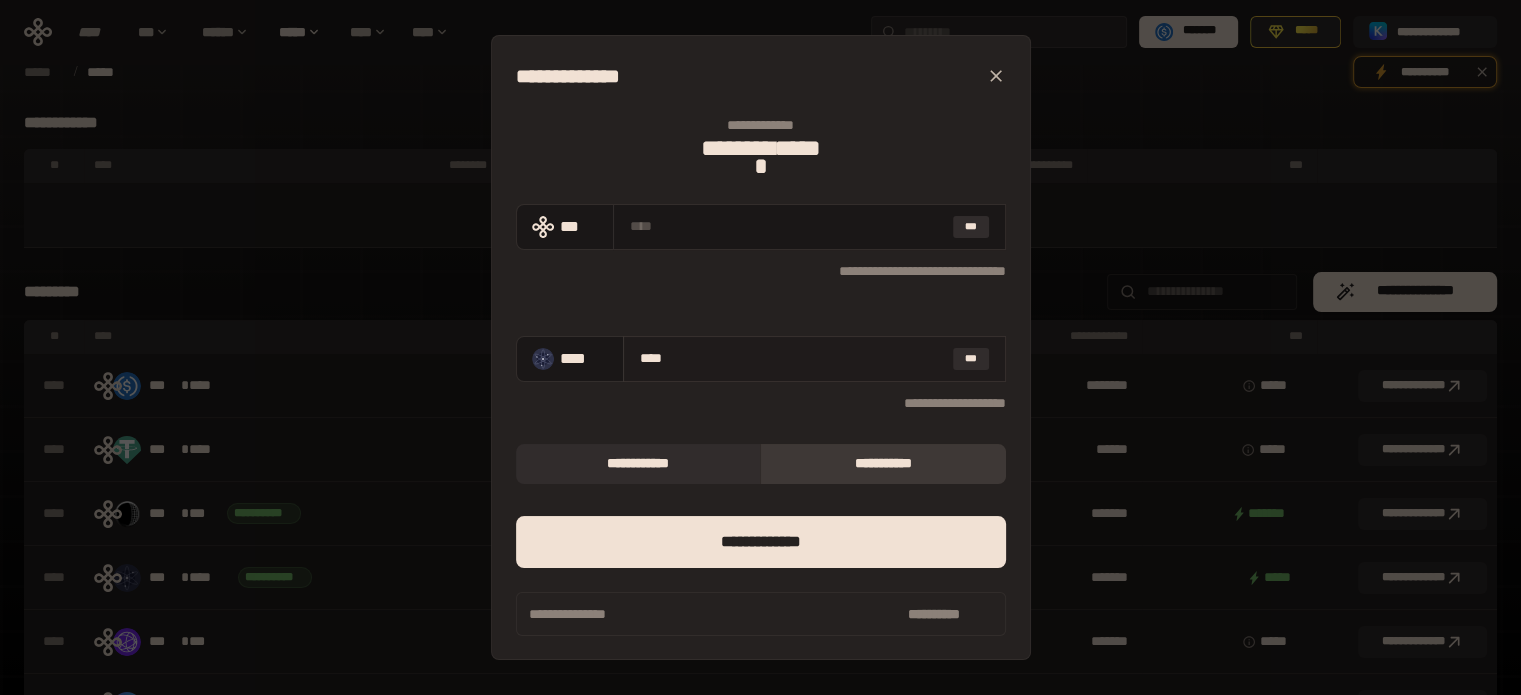 type on "**********" 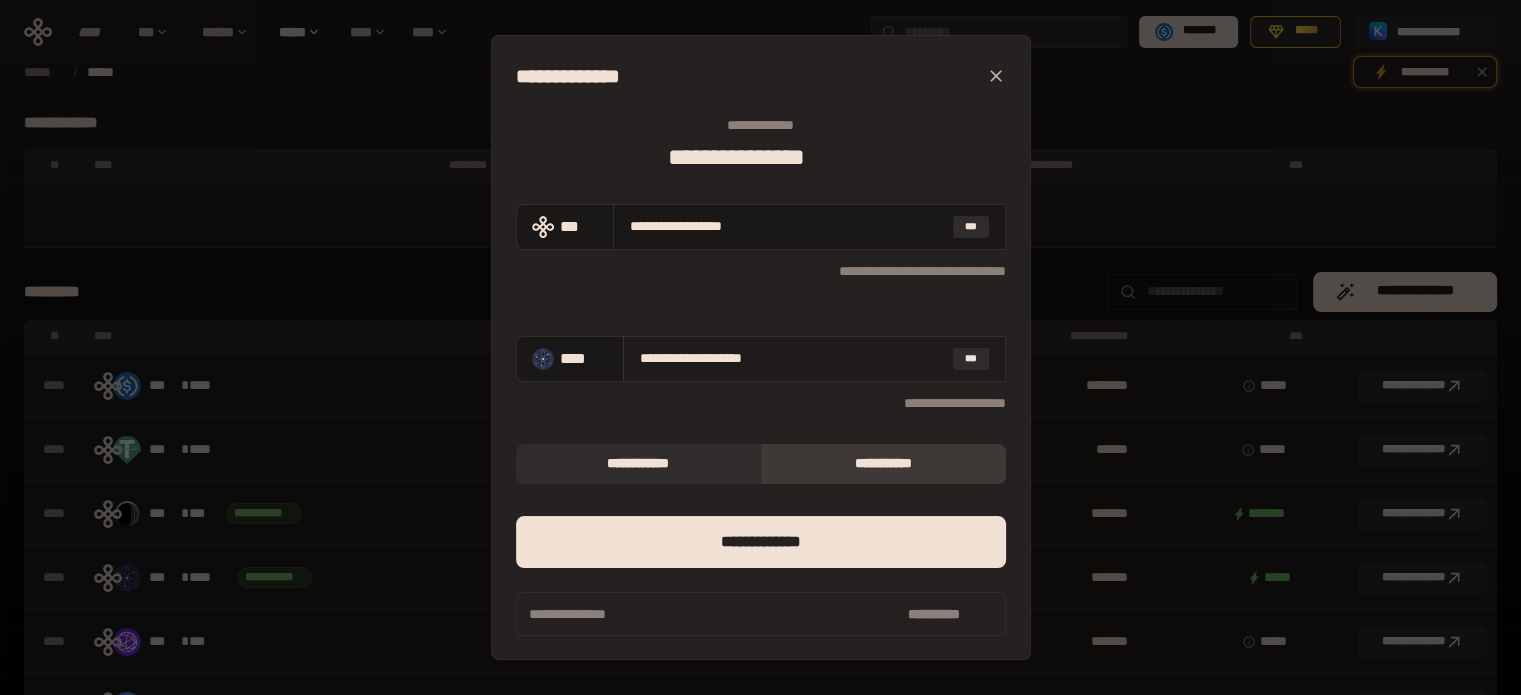 type on "**********" 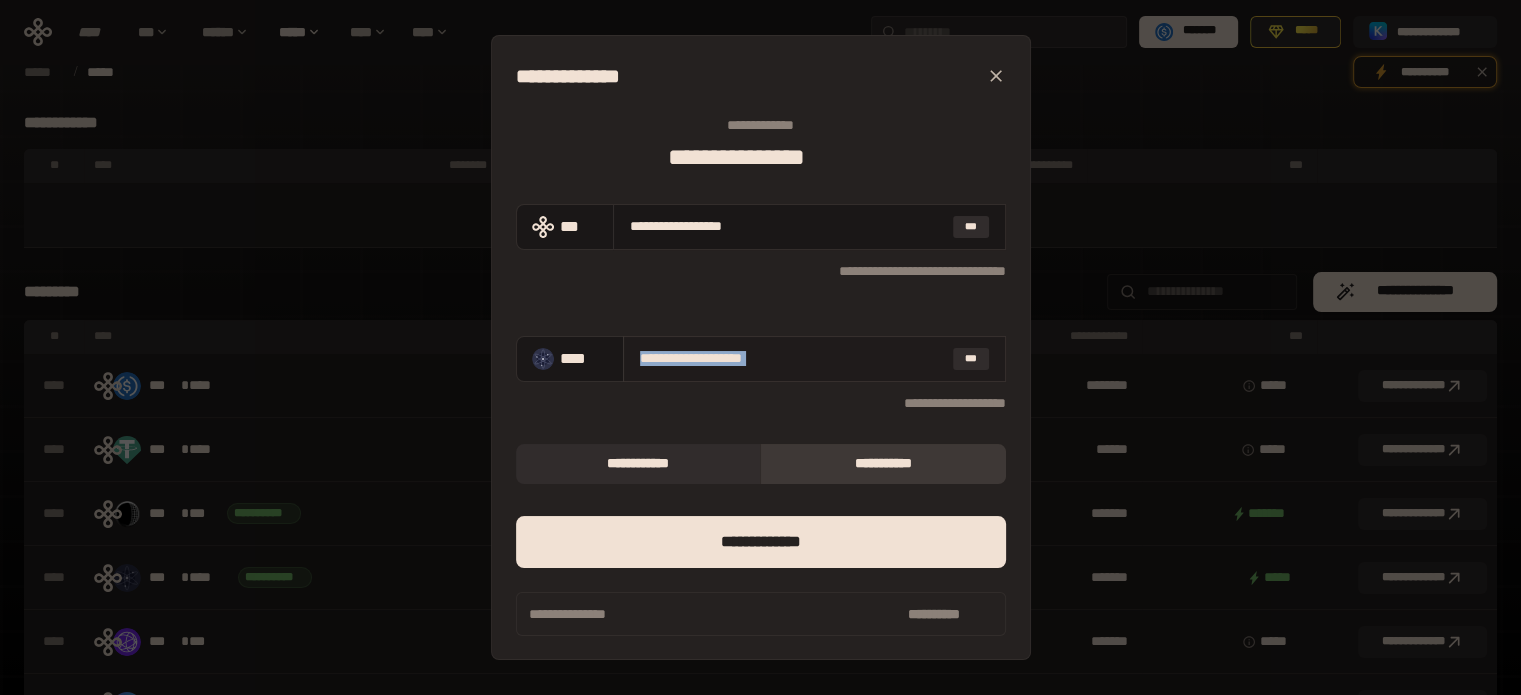 drag, startPoint x: 636, startPoint y: 362, endPoint x: 793, endPoint y: 377, distance: 157.71494 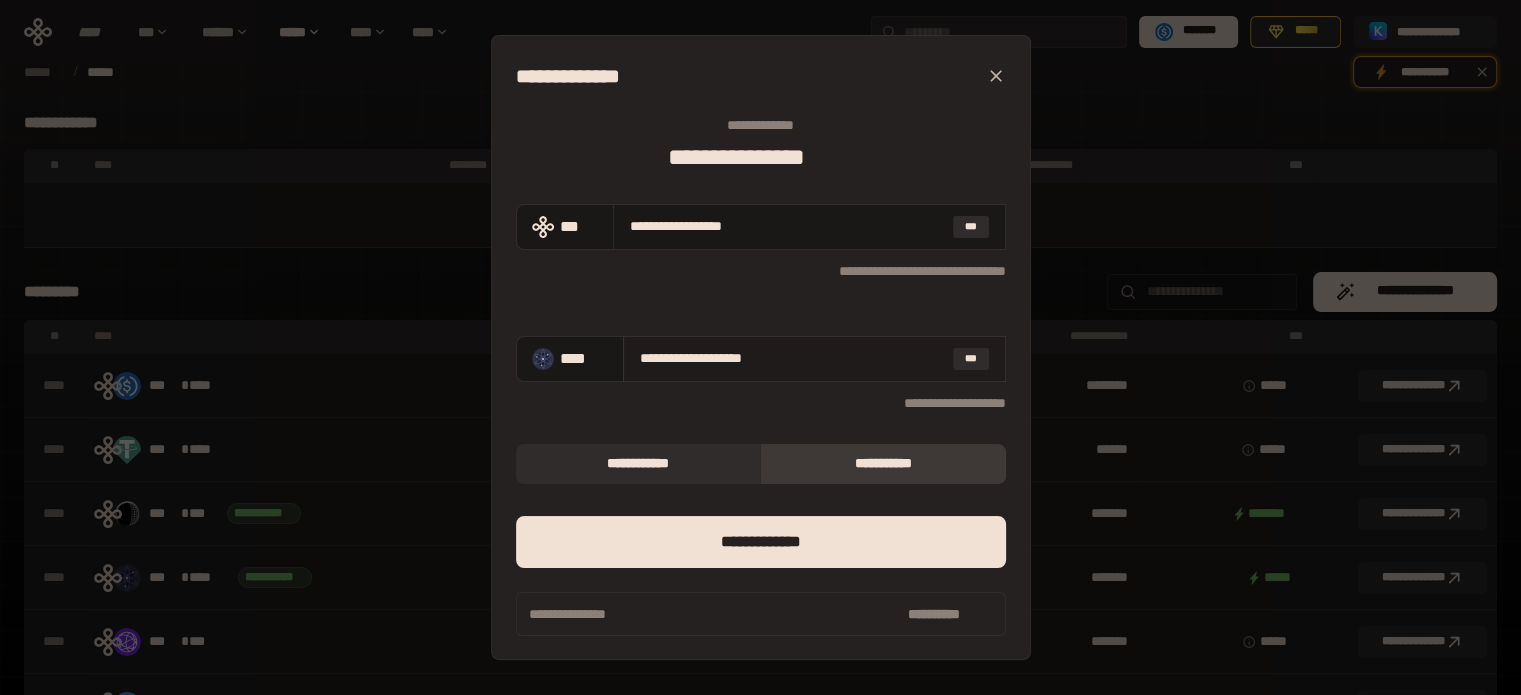 click on "**********" at bounding box center [814, 359] 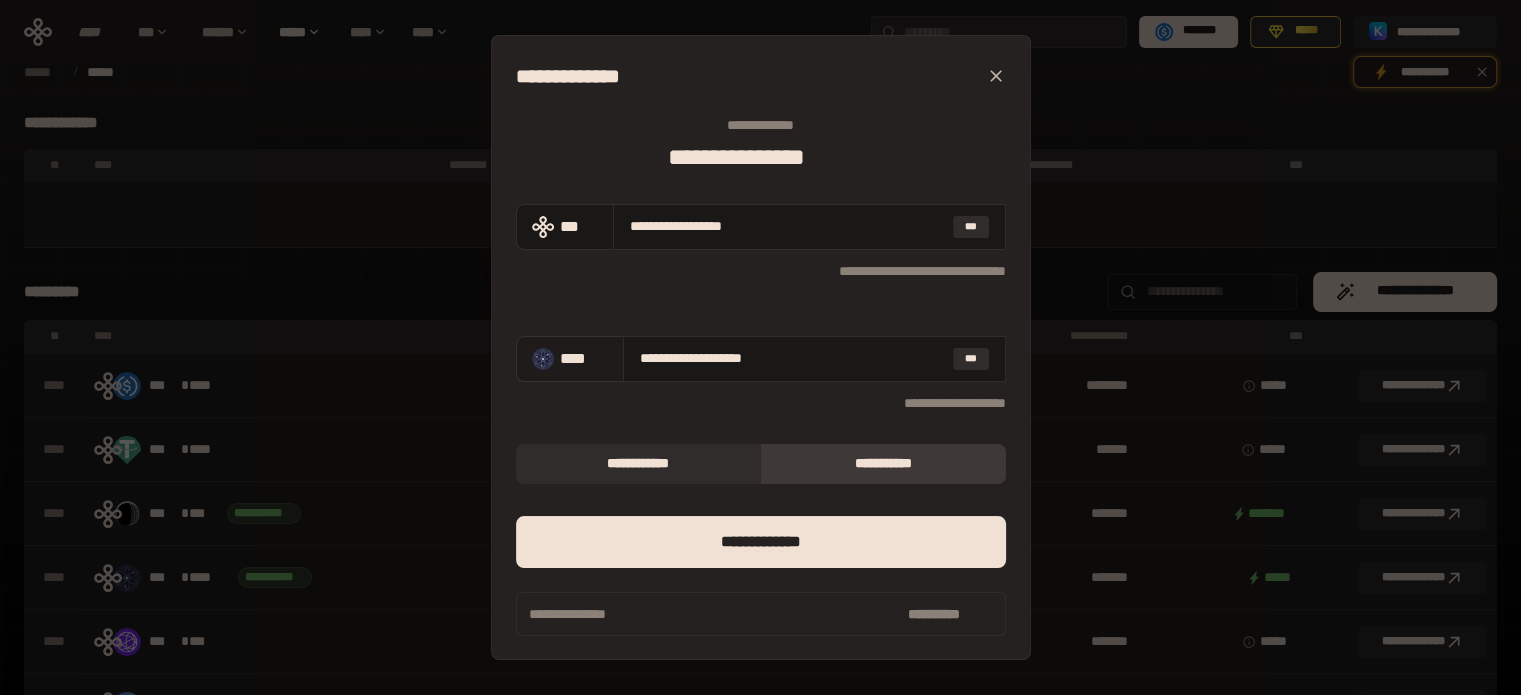 drag, startPoint x: 803, startPoint y: 363, endPoint x: 589, endPoint y: 363, distance: 214 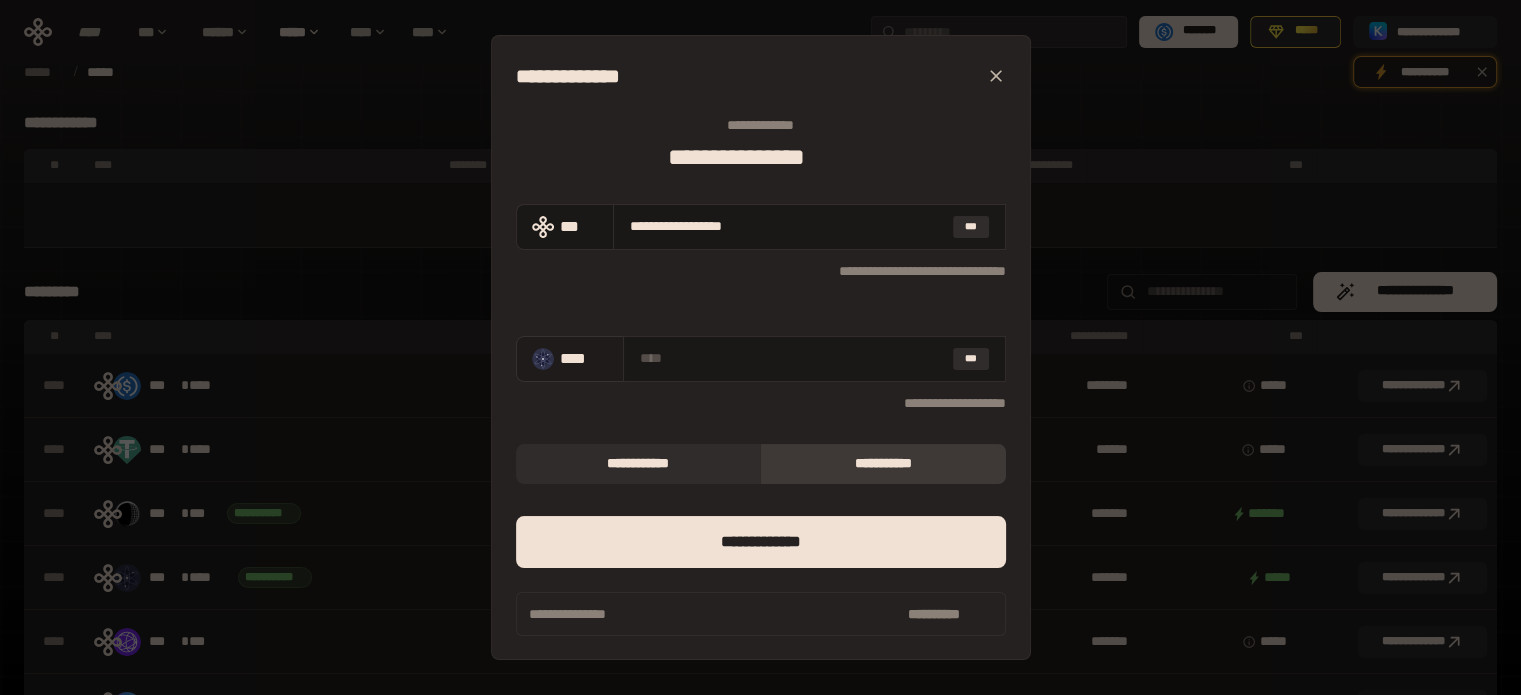 type 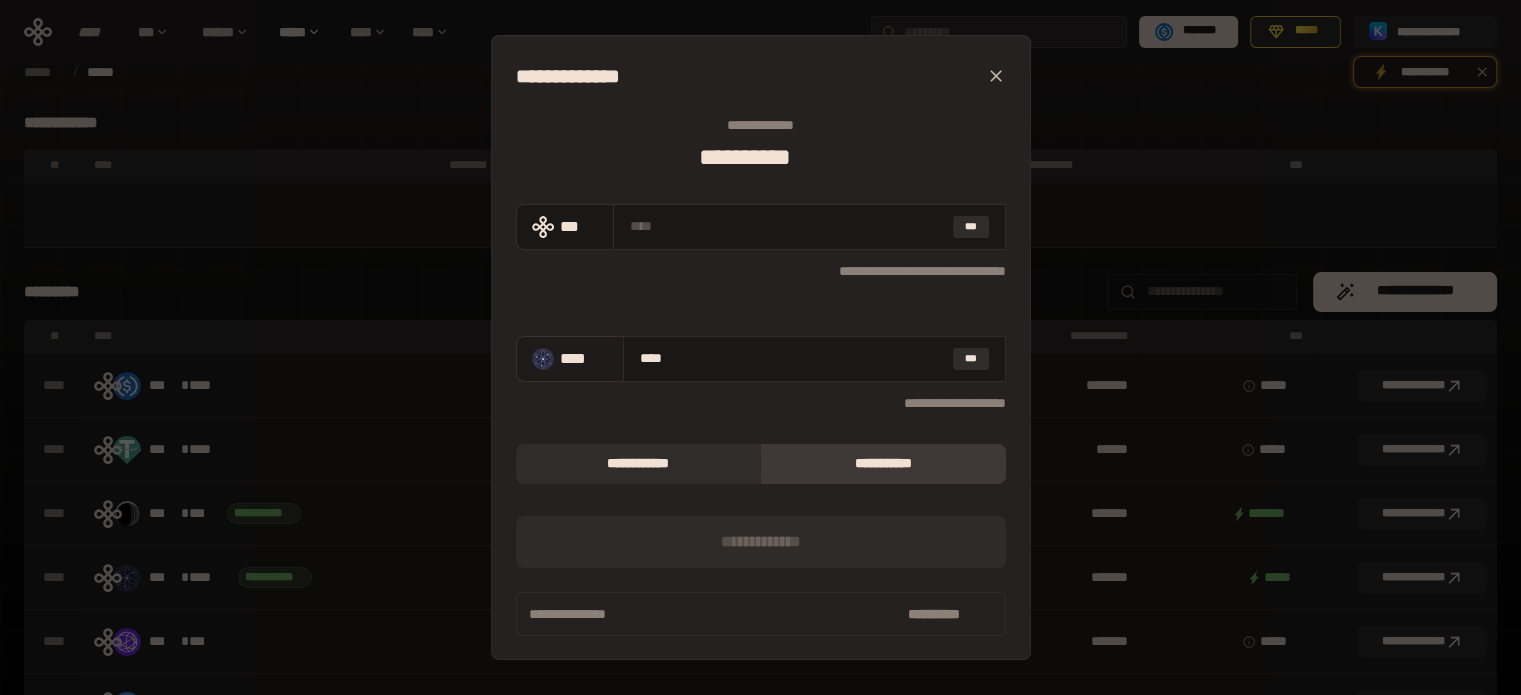 type on "*****" 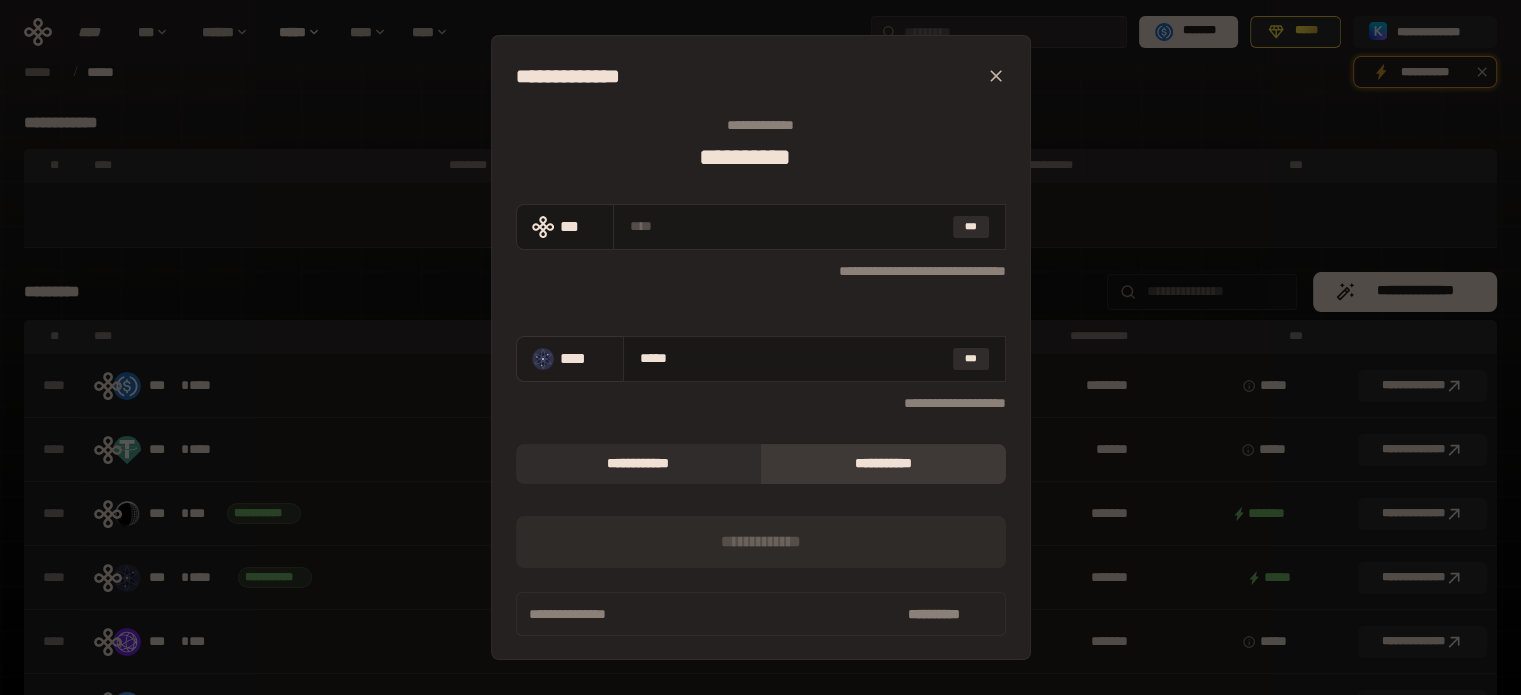 type on "**********" 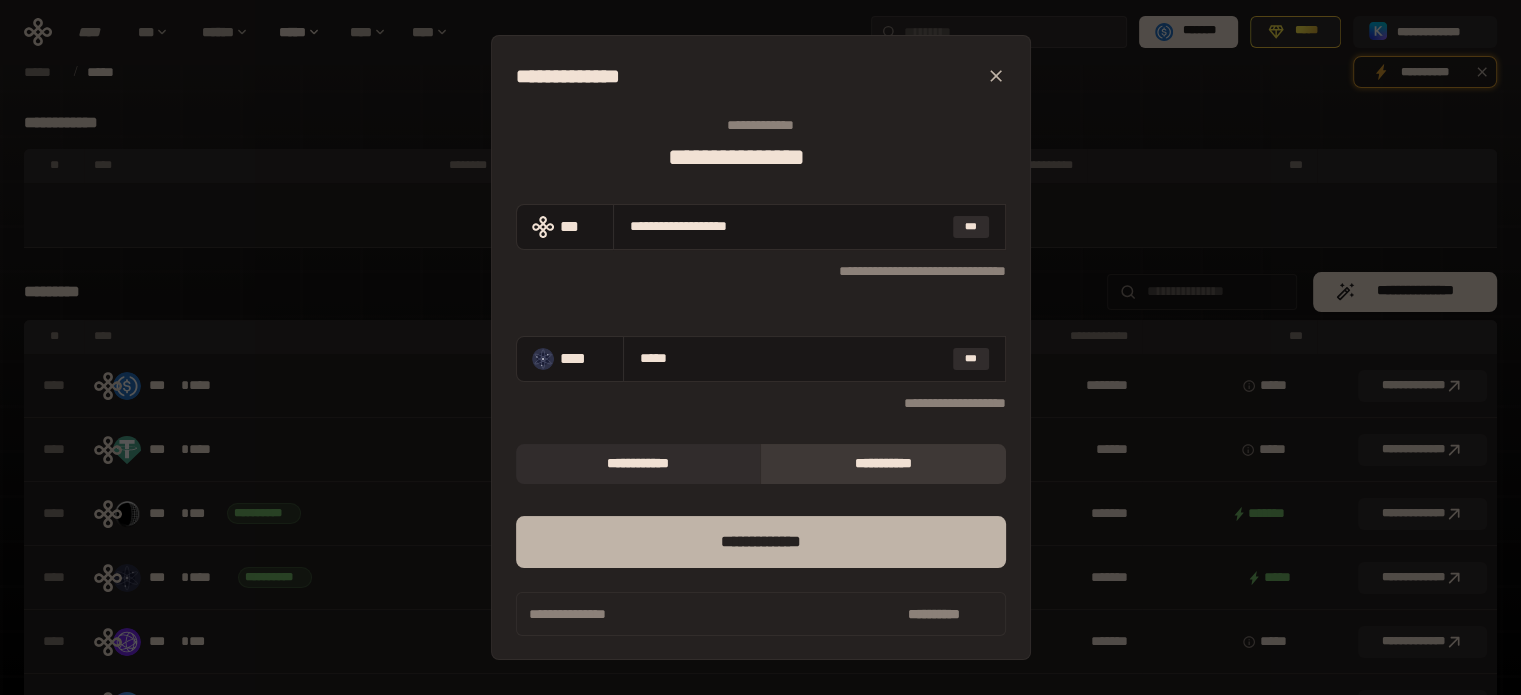 type on "*****" 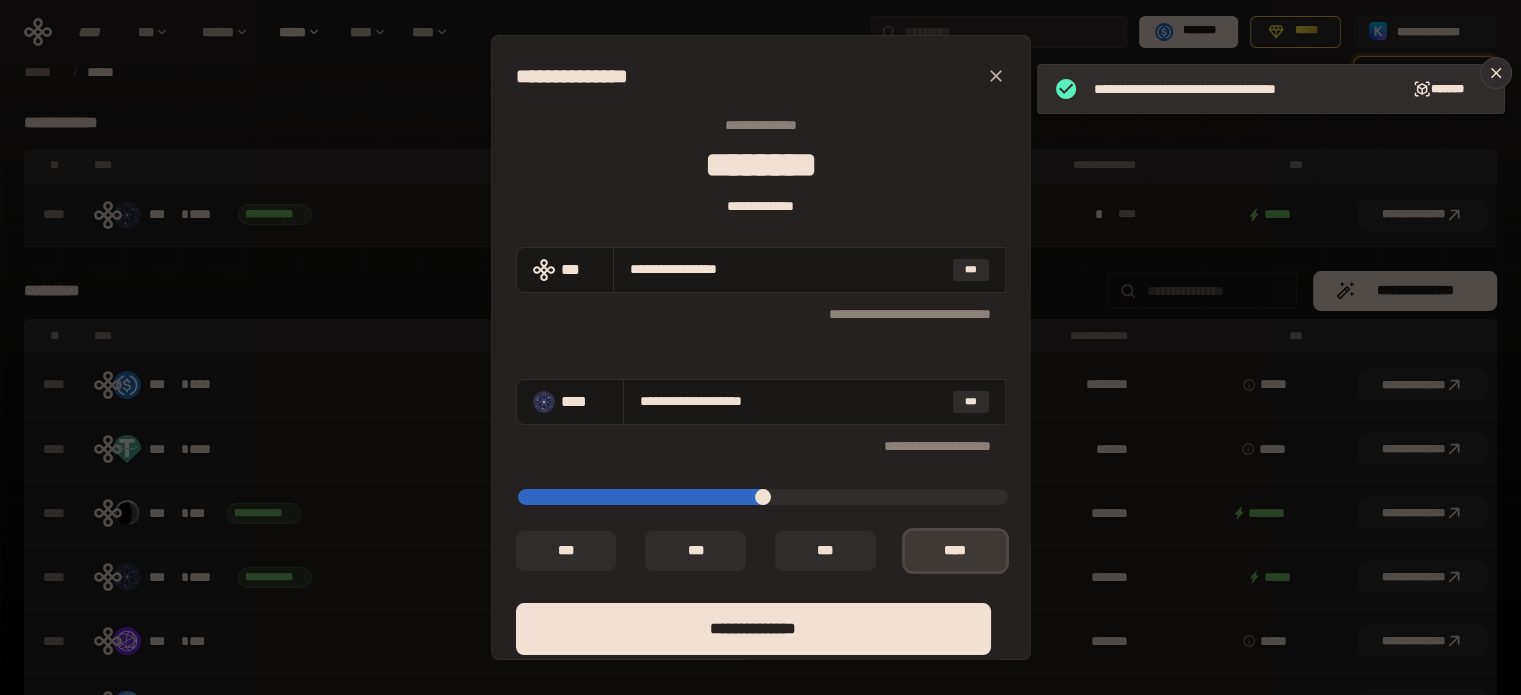 click on "*** *" at bounding box center [955, 551] 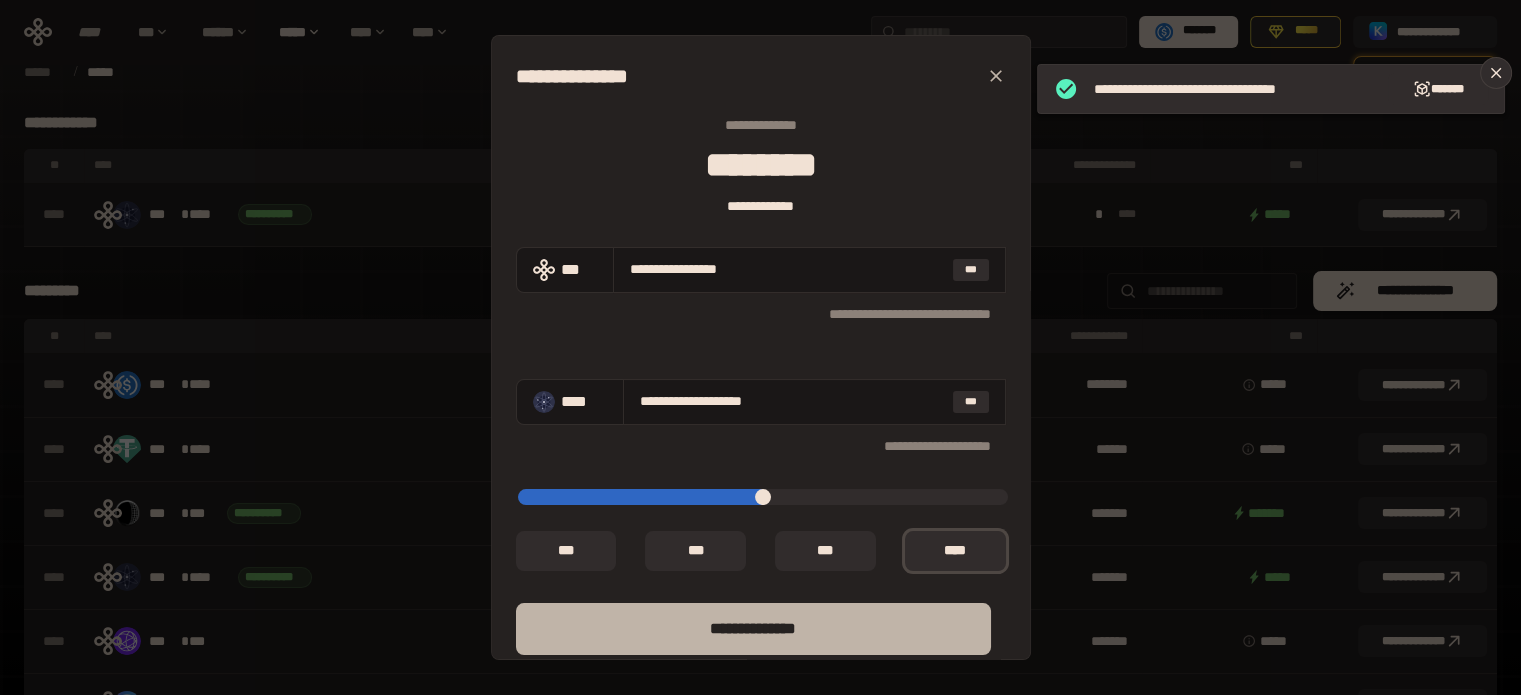 click on "**** *********" at bounding box center (753, 629) 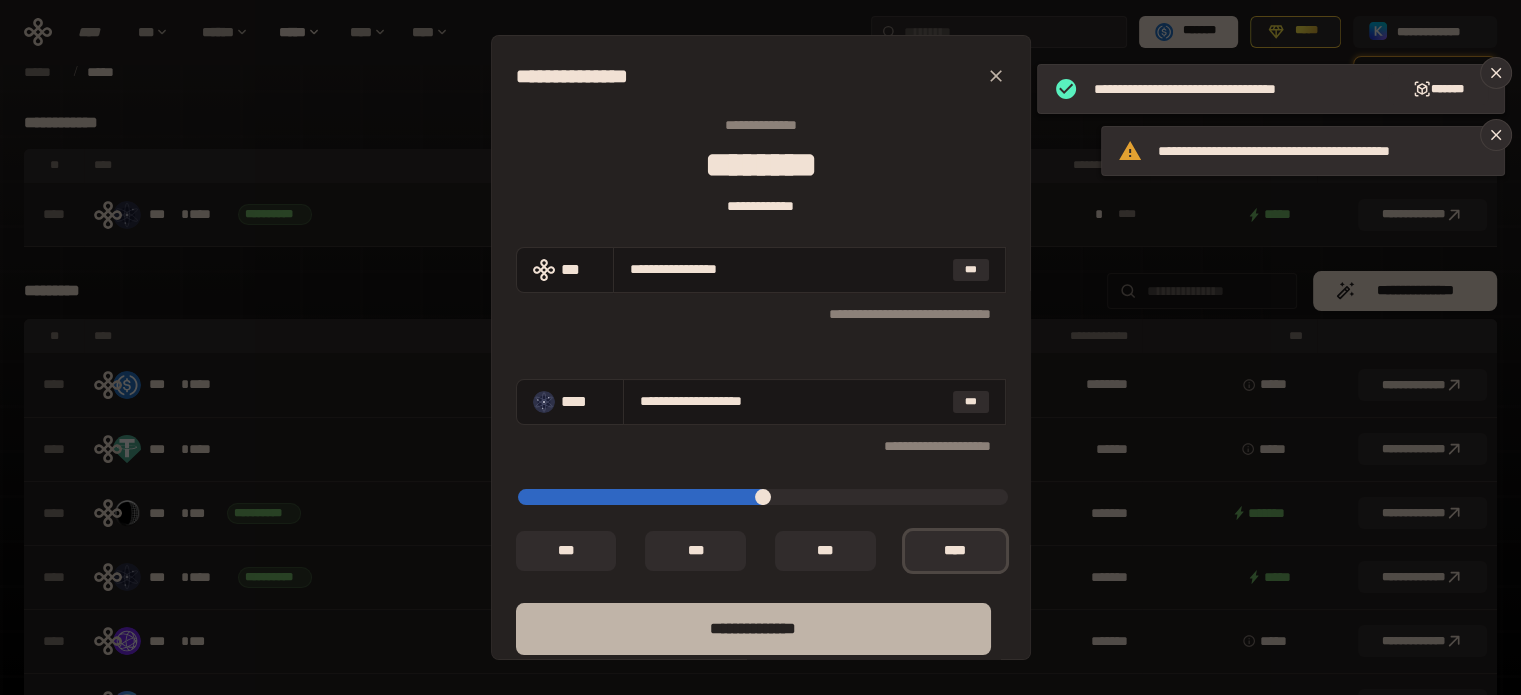click on "**** *********" at bounding box center [753, 629] 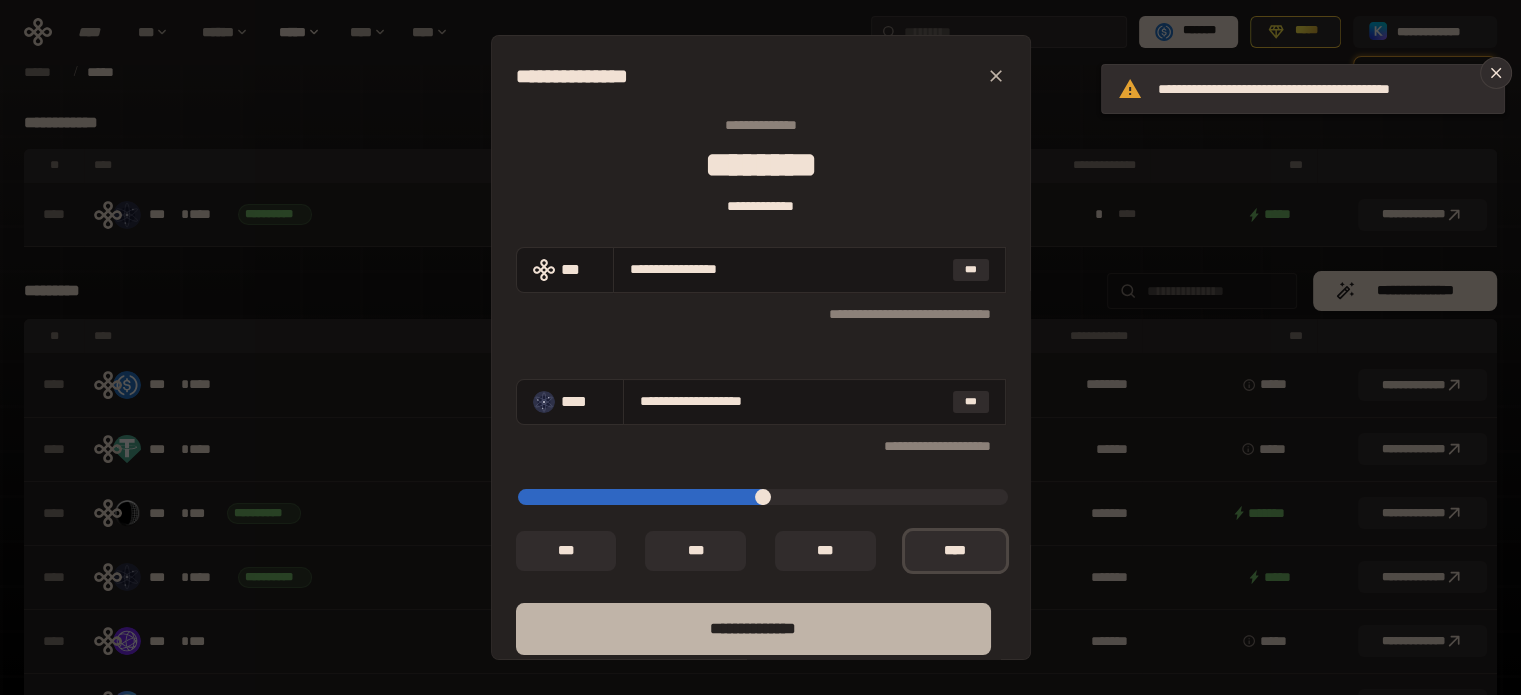 click on "**** *********" at bounding box center (753, 629) 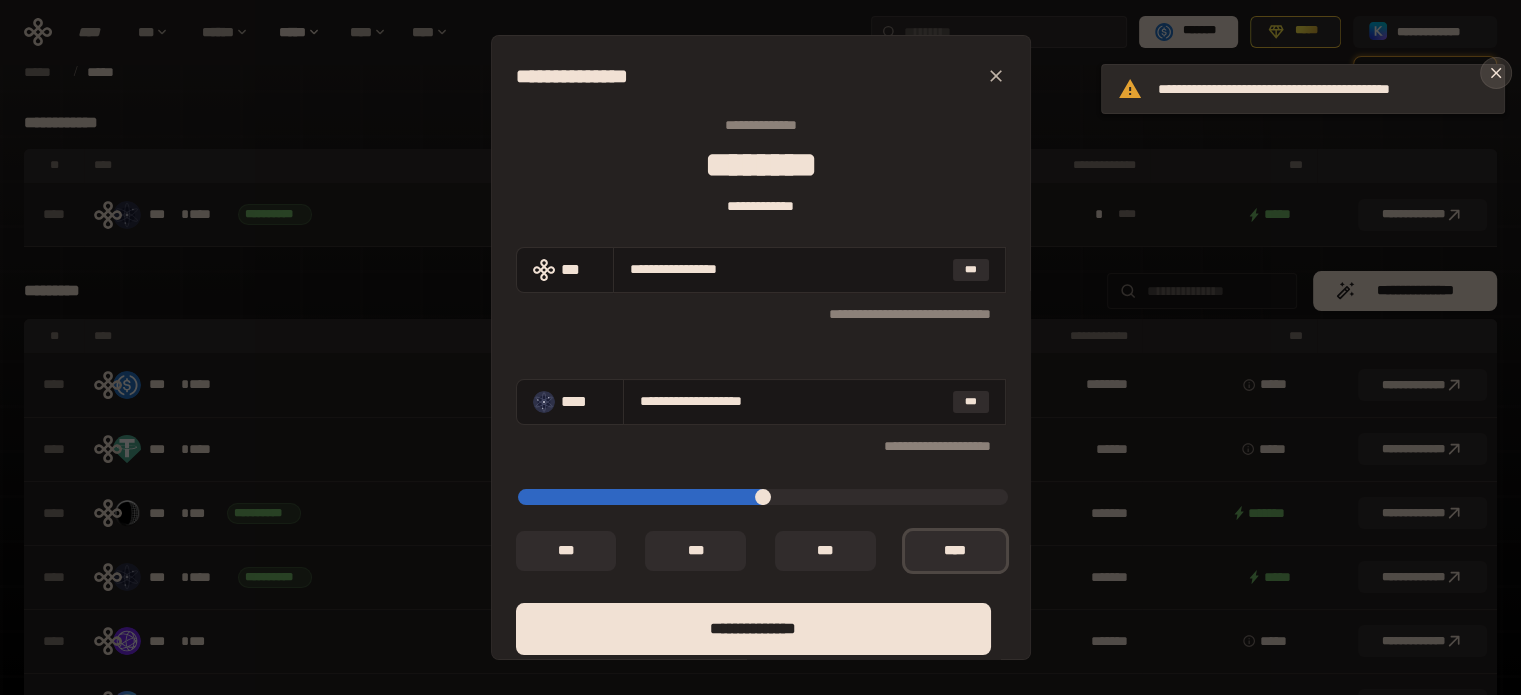 click 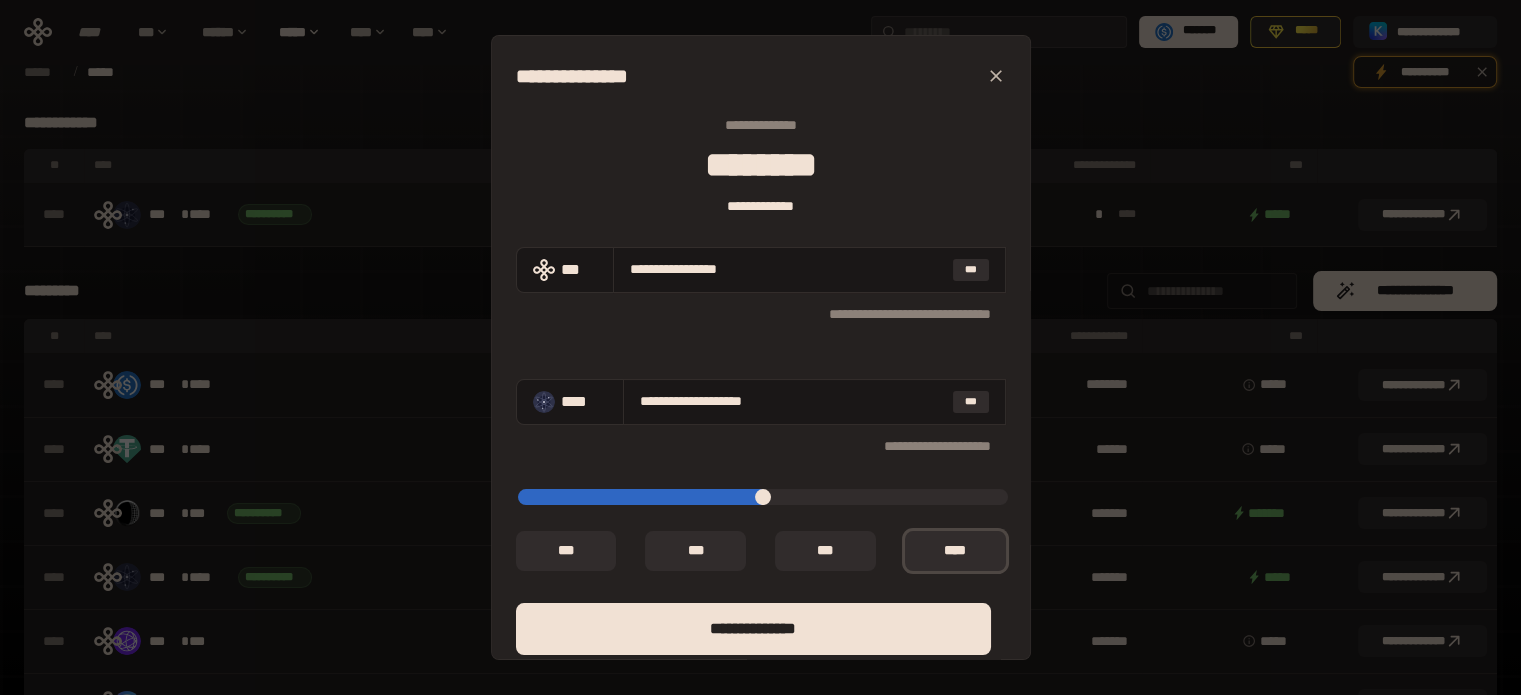 scroll, scrollTop: 116, scrollLeft: 0, axis: vertical 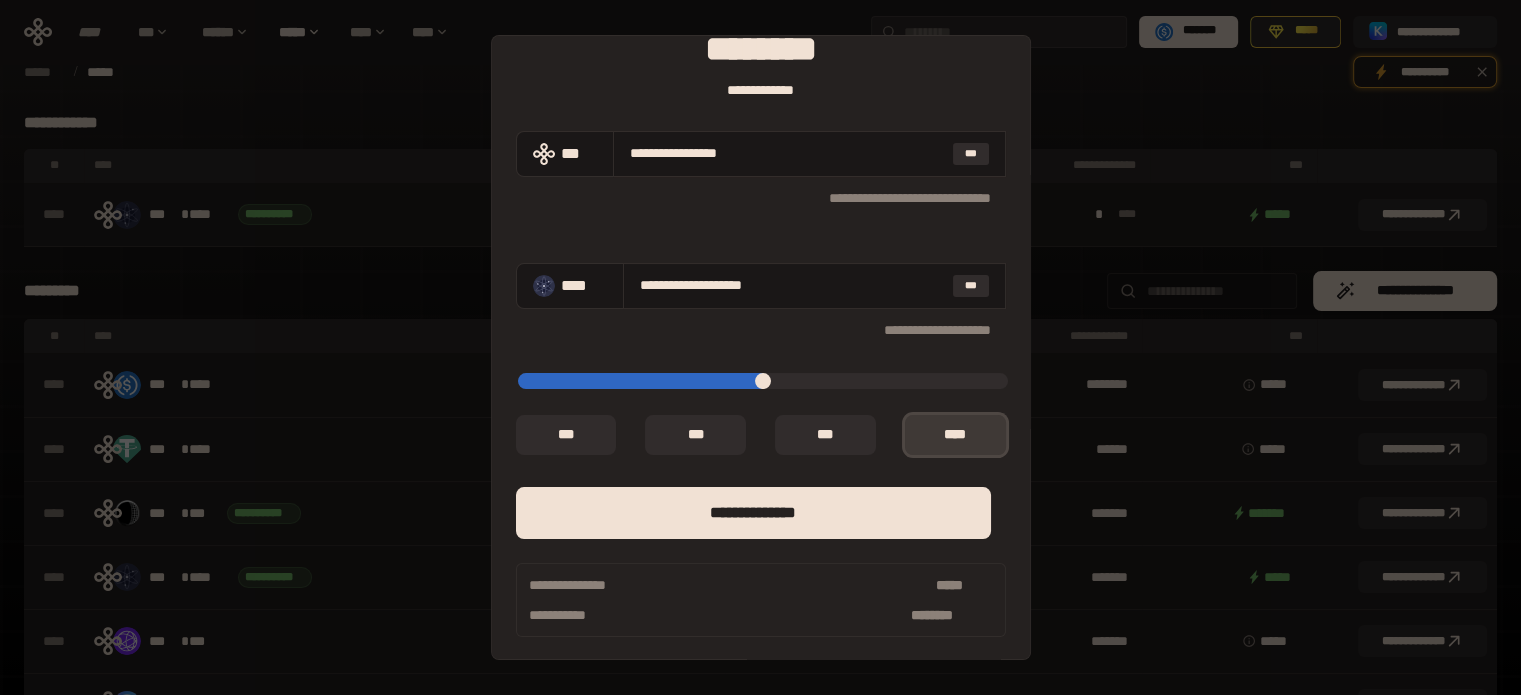 click on "*** *" at bounding box center [955, 435] 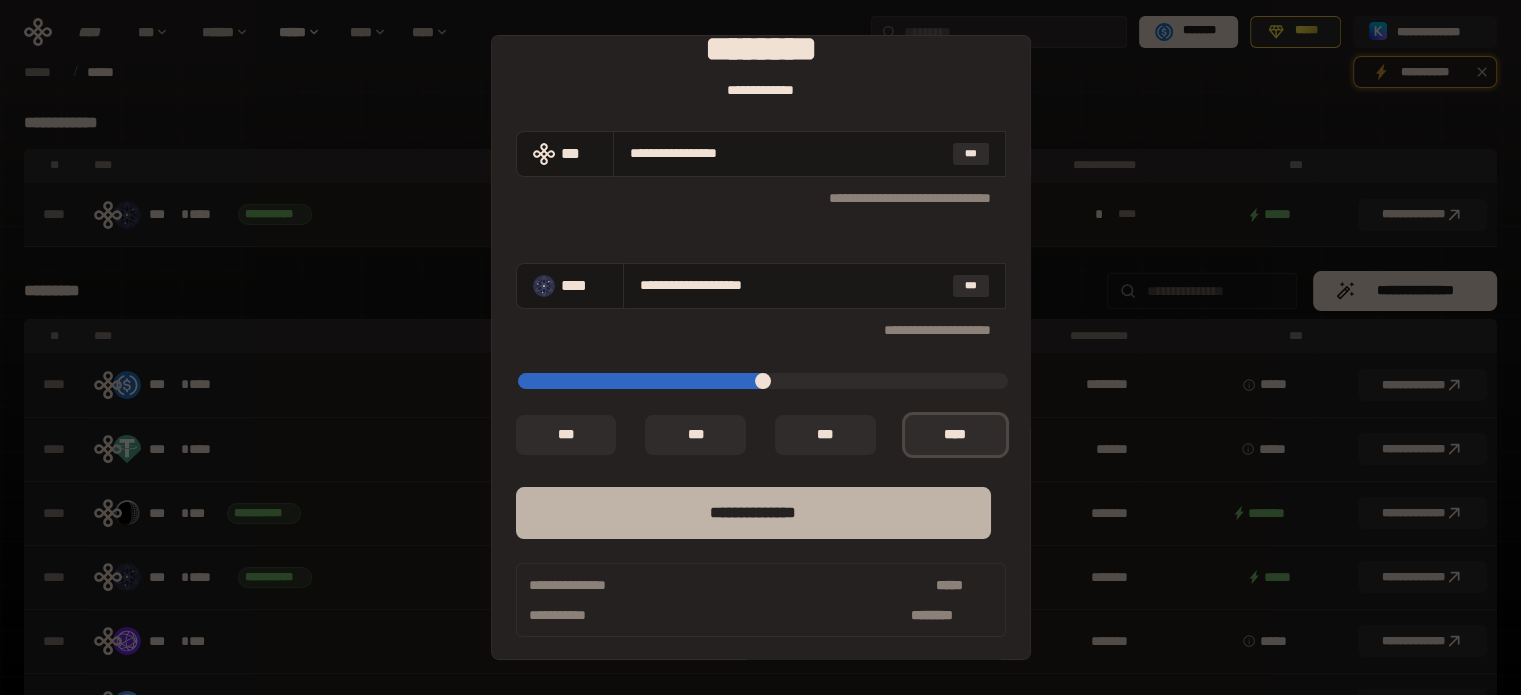 click on "**** *********" at bounding box center [753, 513] 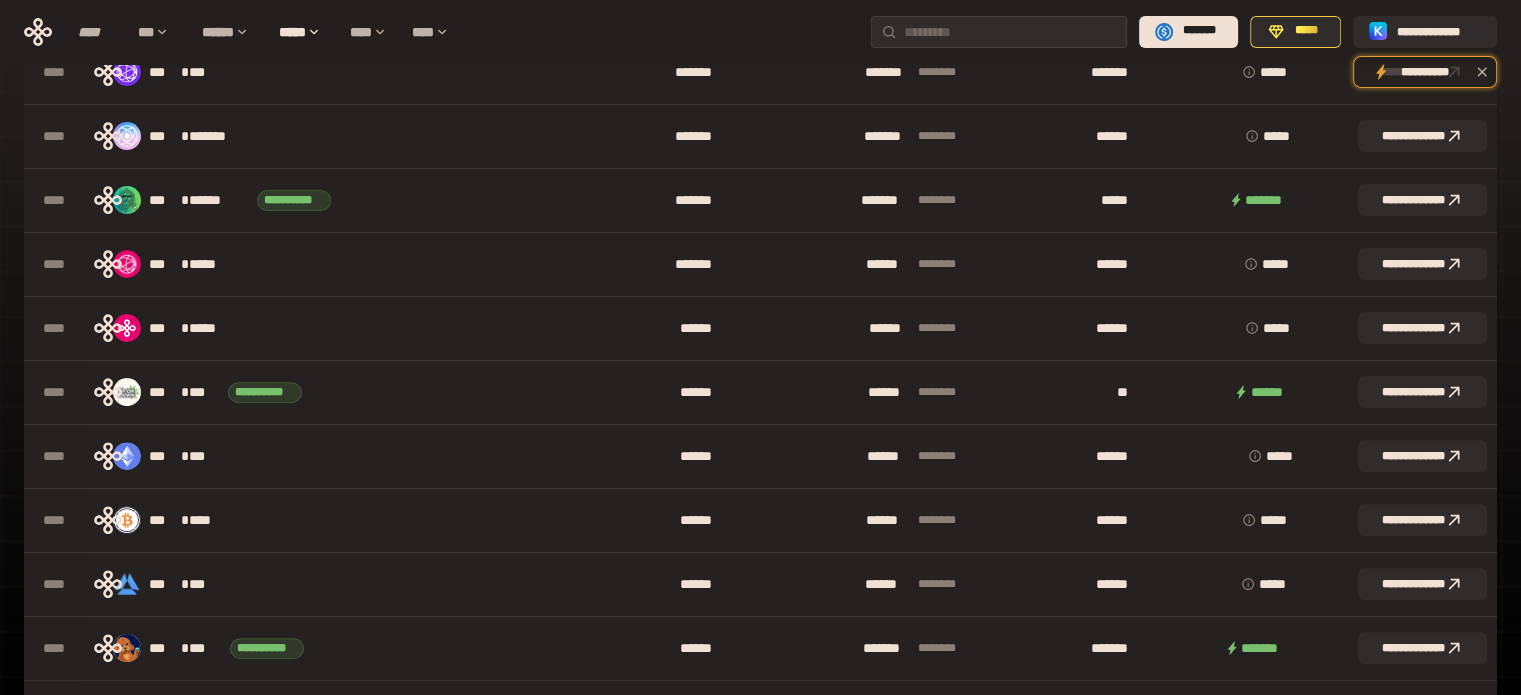 scroll, scrollTop: 0, scrollLeft: 0, axis: both 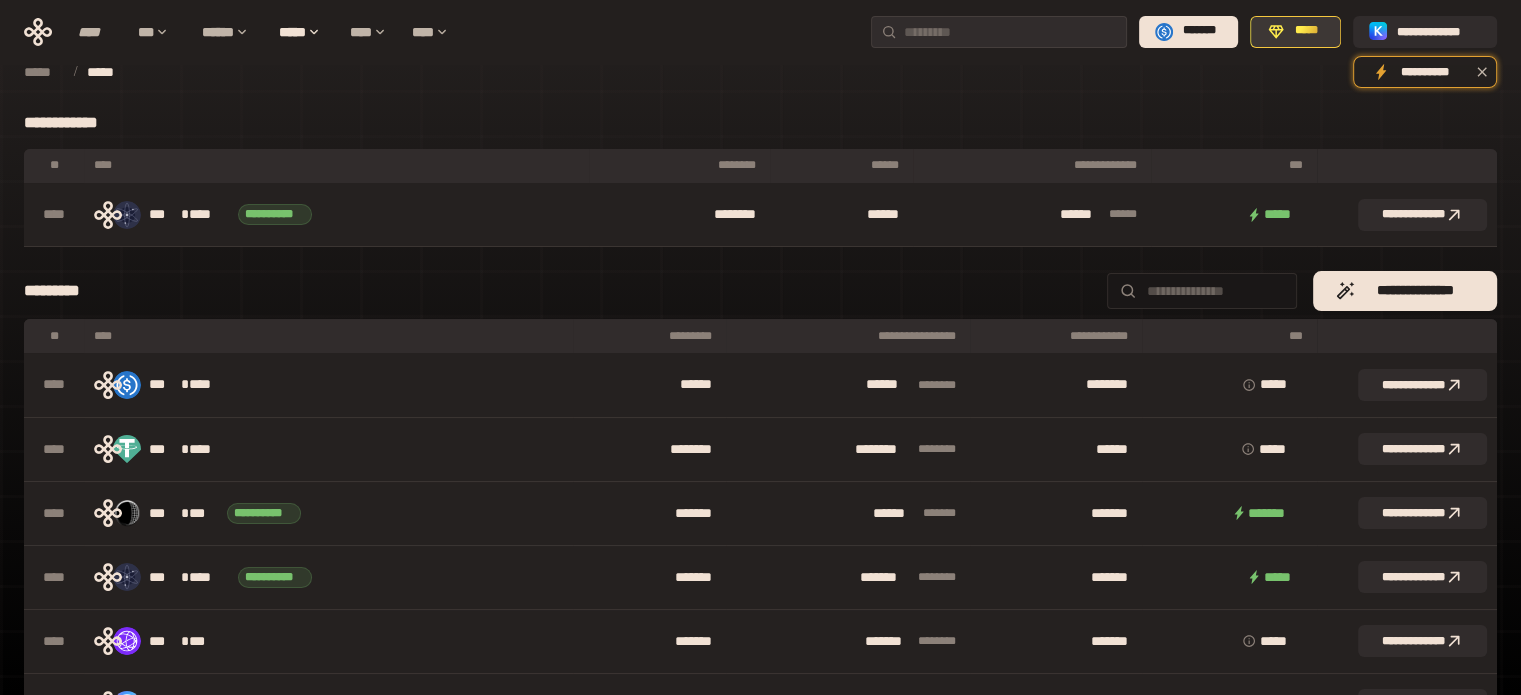 click on "*****" at bounding box center (1306, 31) 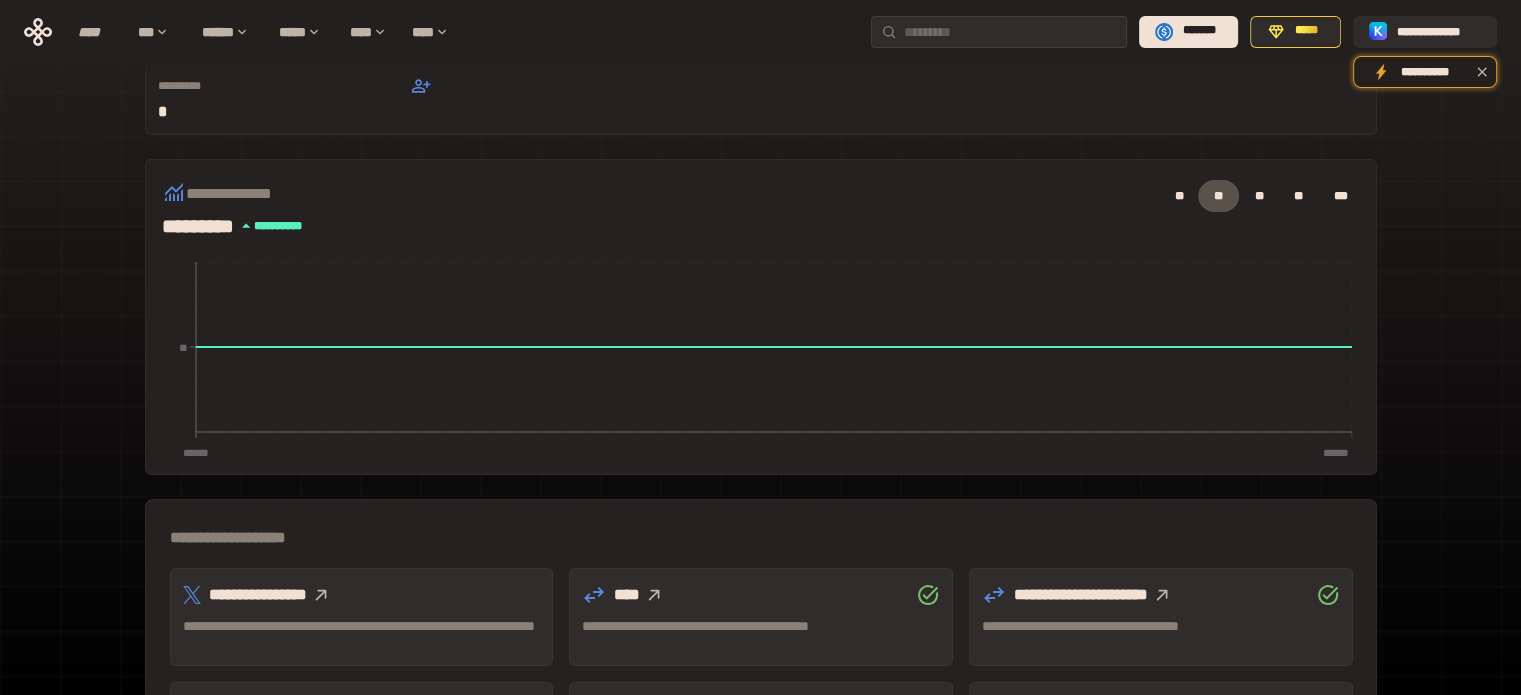 scroll, scrollTop: 0, scrollLeft: 0, axis: both 